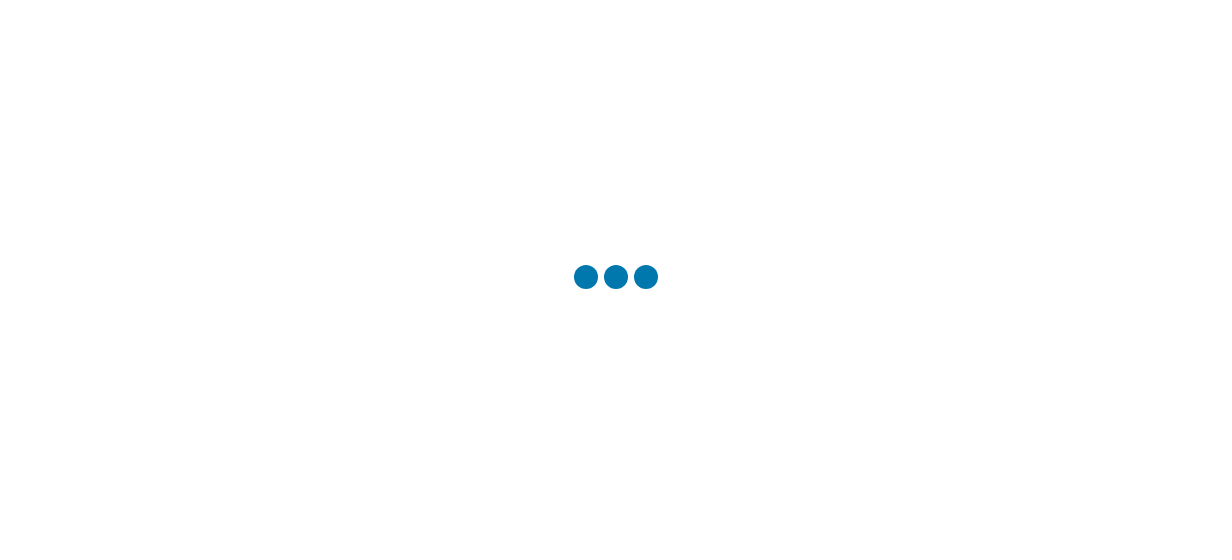 scroll, scrollTop: 0, scrollLeft: 0, axis: both 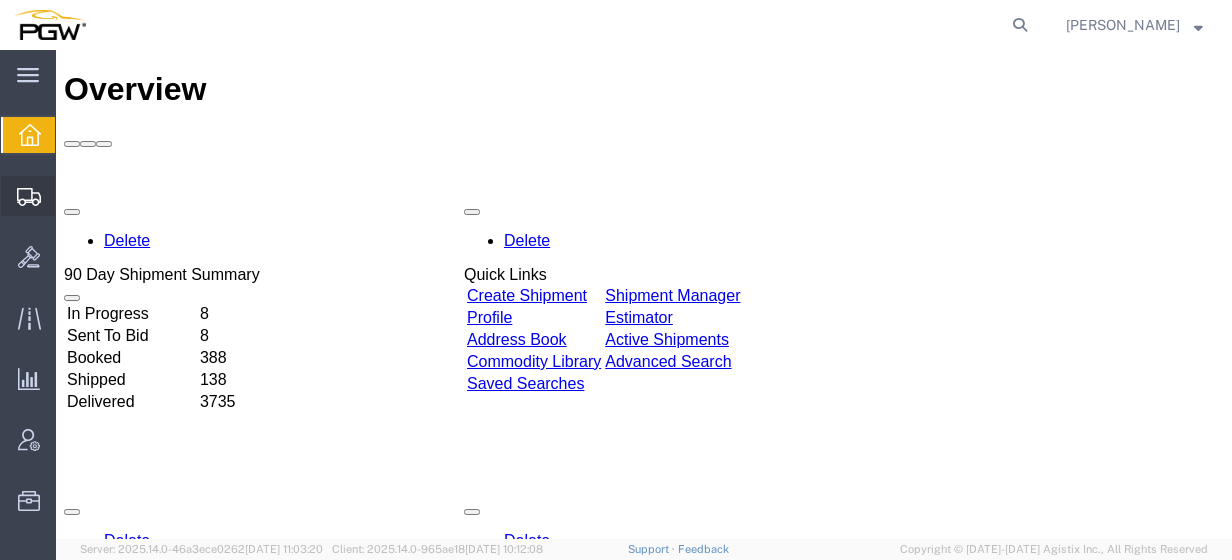 click on "Create from Template" 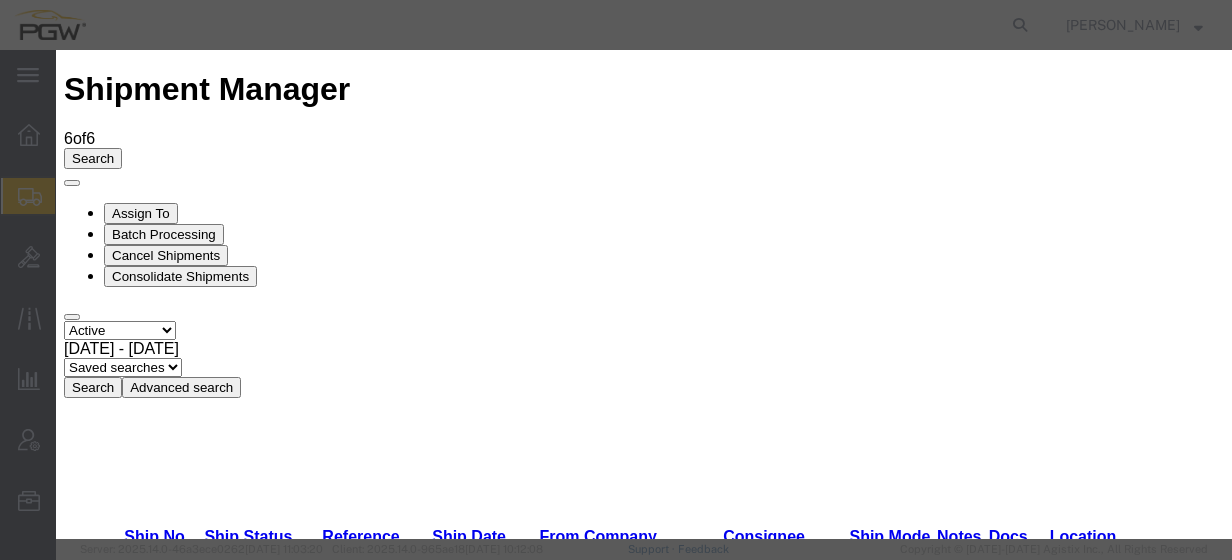 click on "Rack Returns! - Rack Returns" at bounding box center (210, 3879) 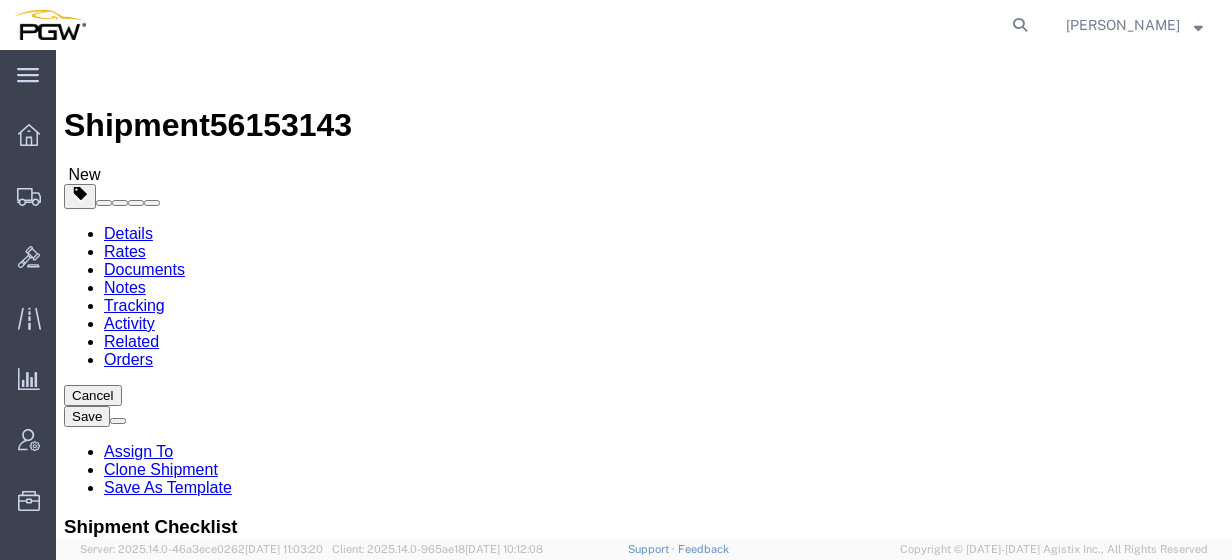select on "28281" 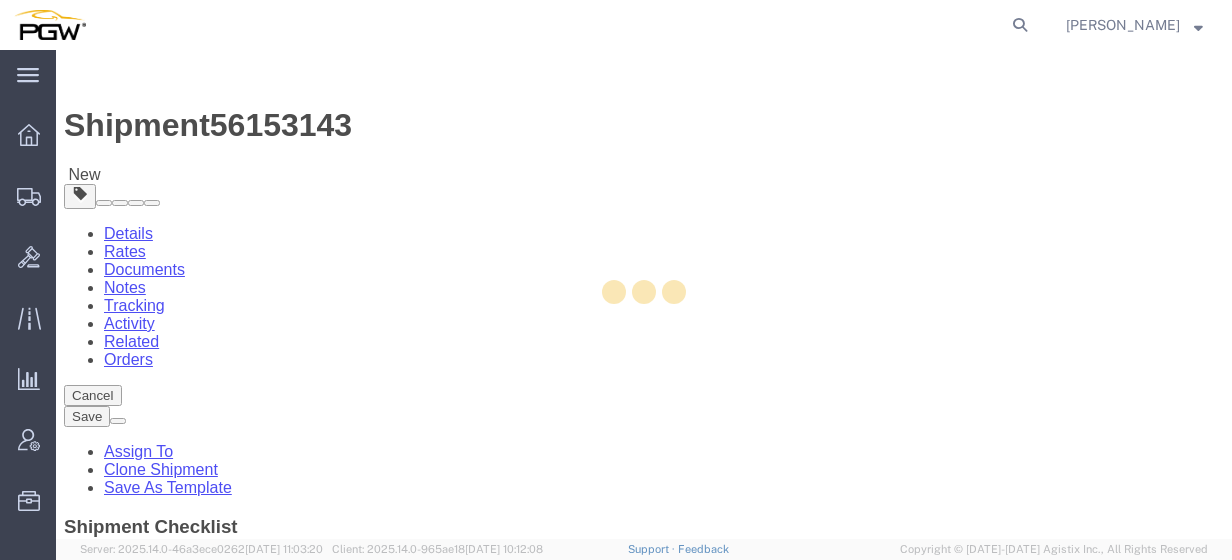 type on "5596" 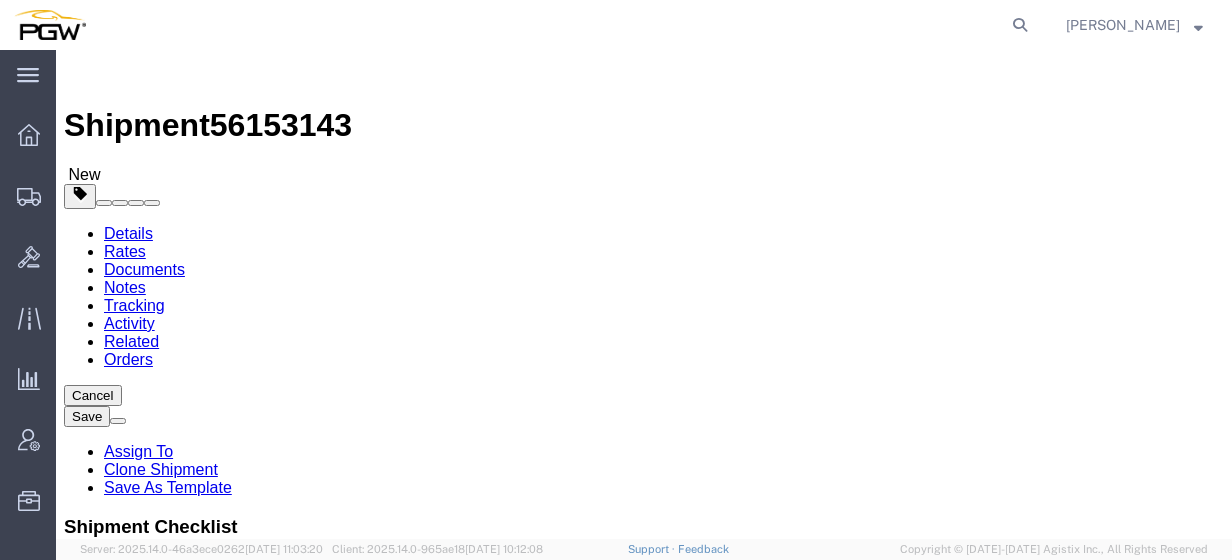 type on "scranton" 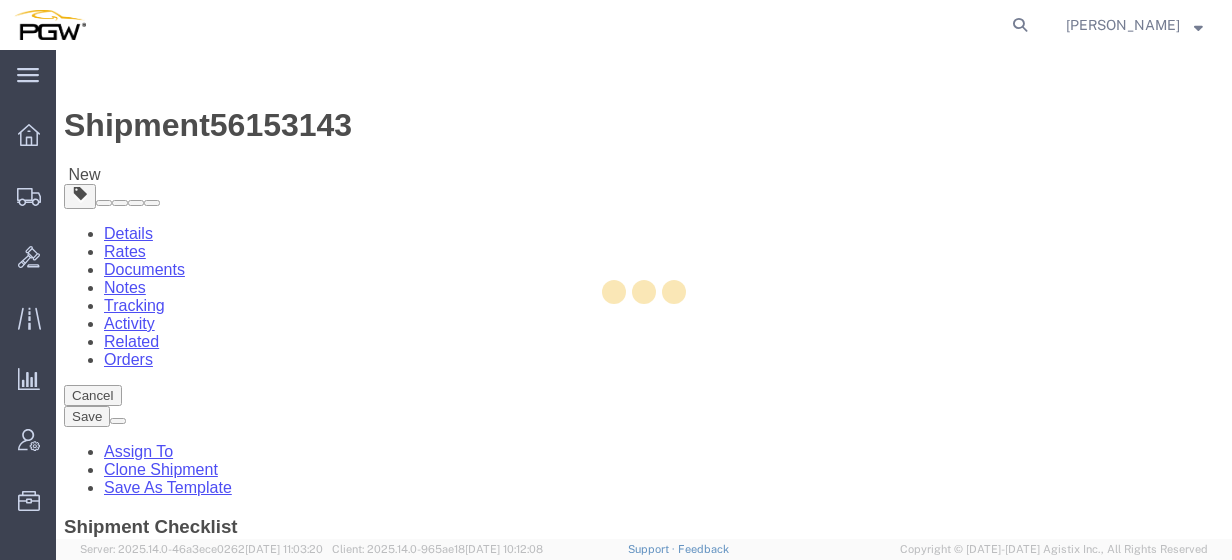 type on "5409" 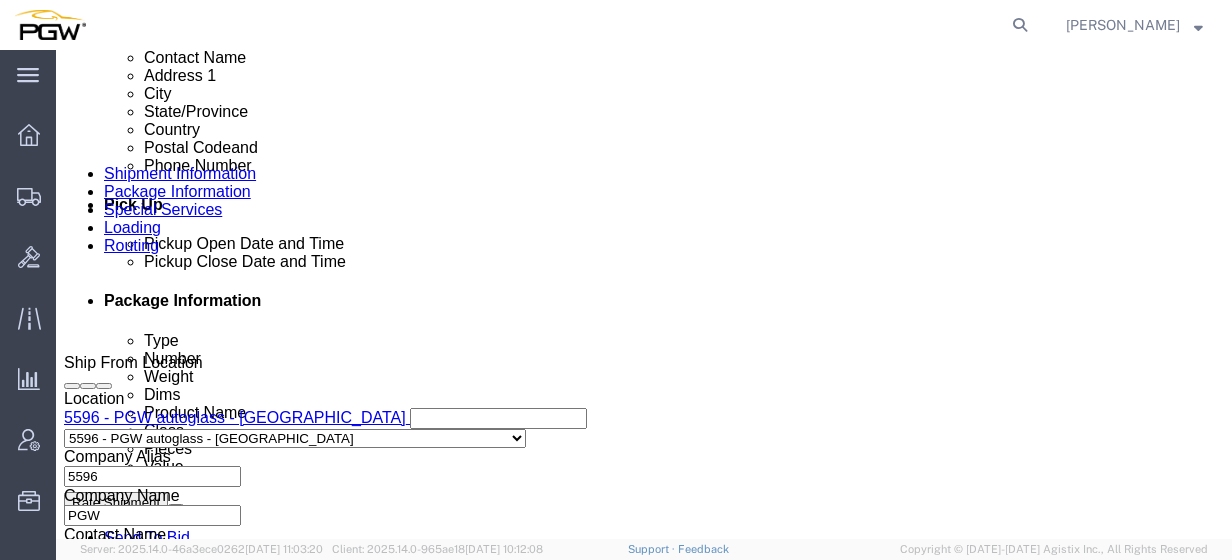scroll, scrollTop: 781, scrollLeft: 0, axis: vertical 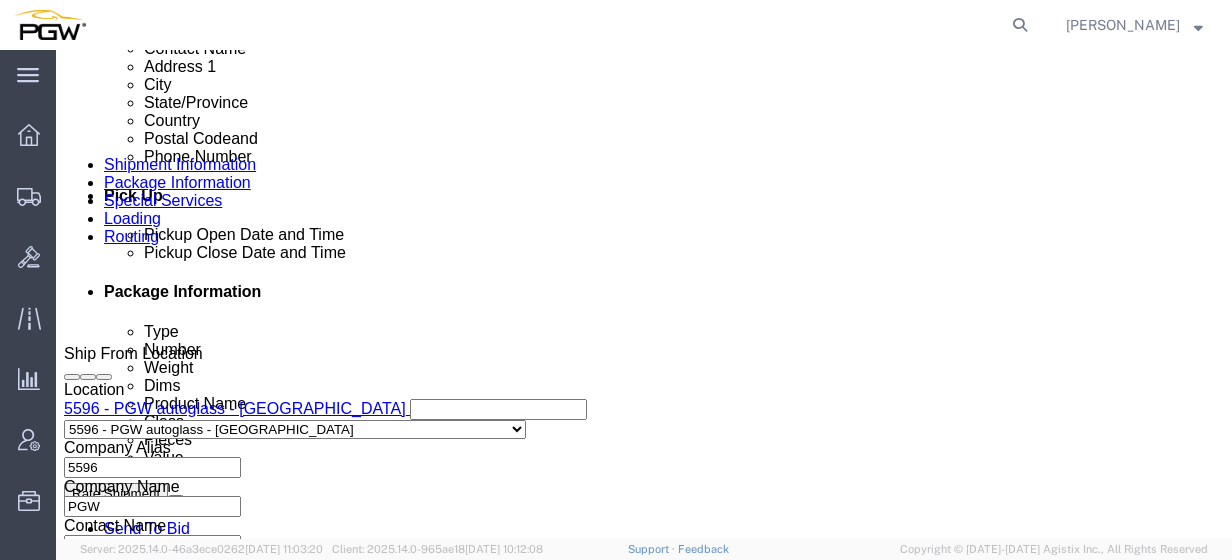 click on "Edit" 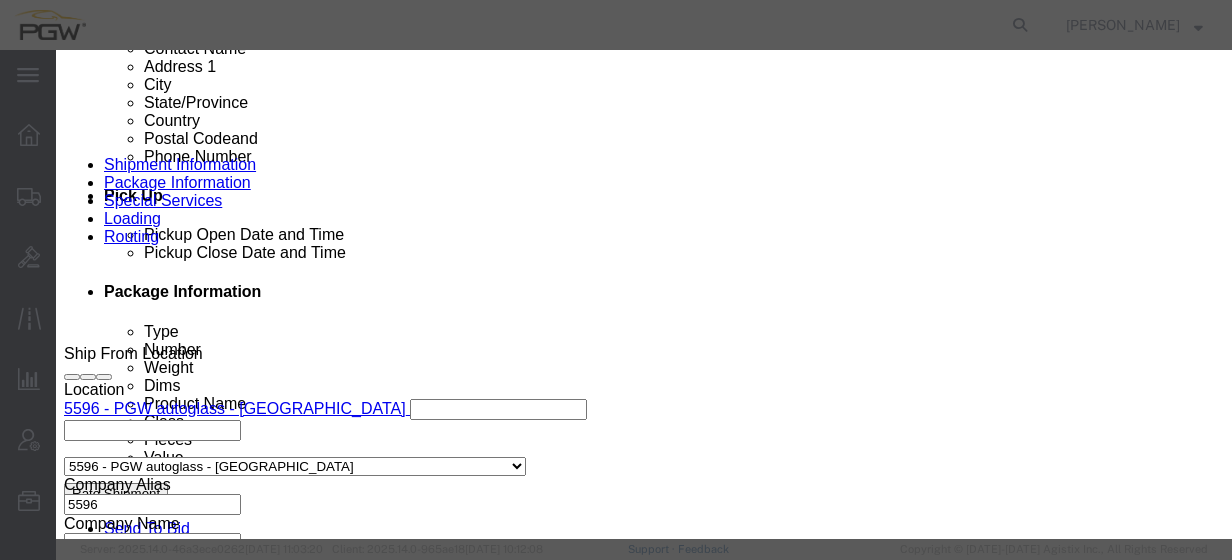type on "596" 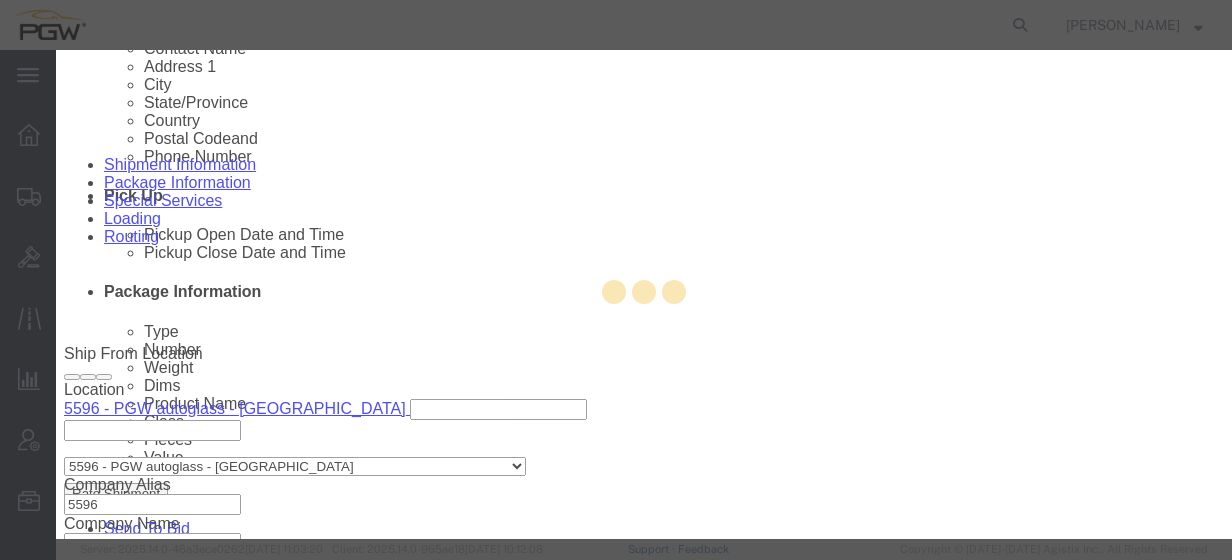 type on "5596" 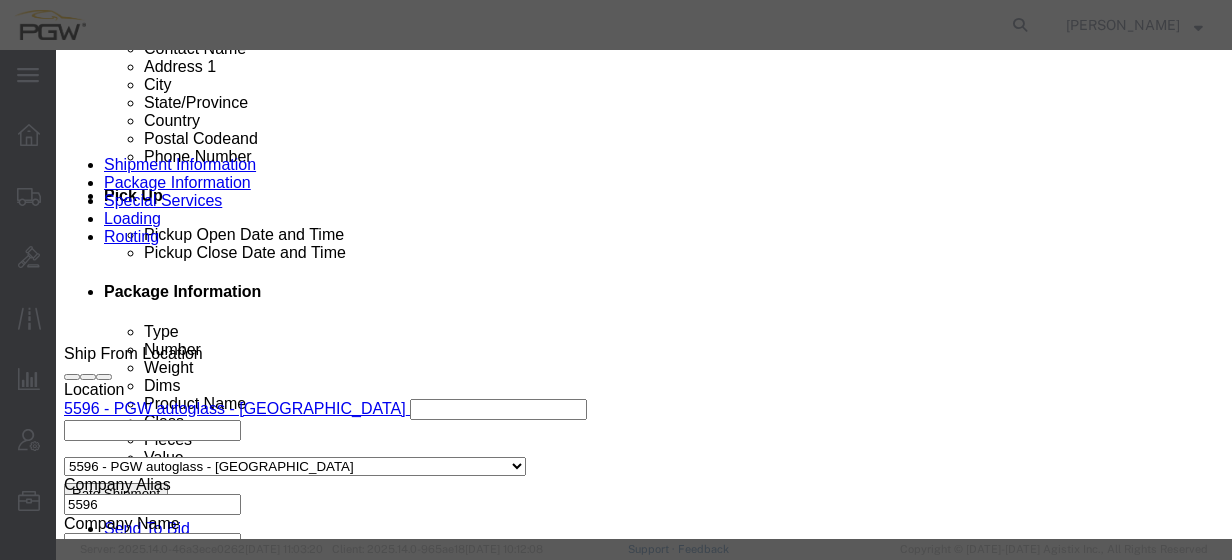 scroll, scrollTop: 572, scrollLeft: 0, axis: vertical 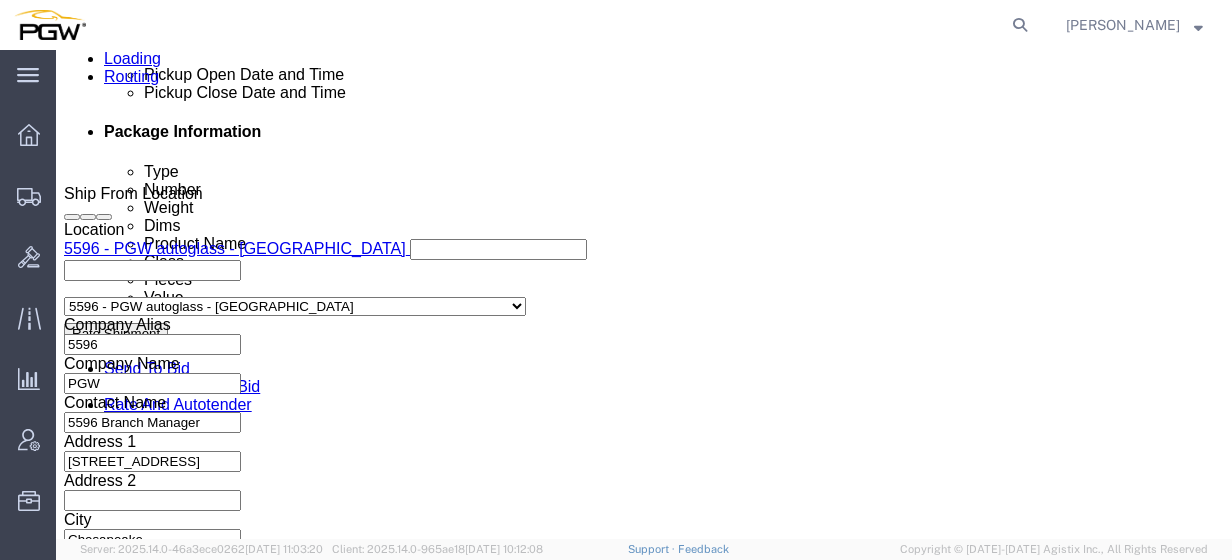 click on "56153143" 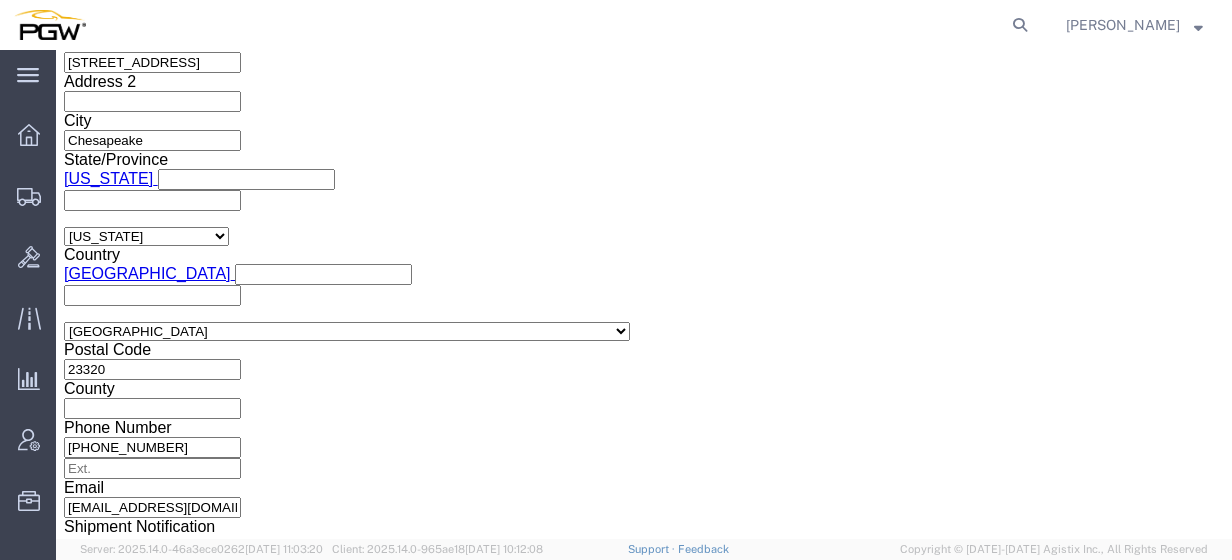 scroll, scrollTop: 1356, scrollLeft: 0, axis: vertical 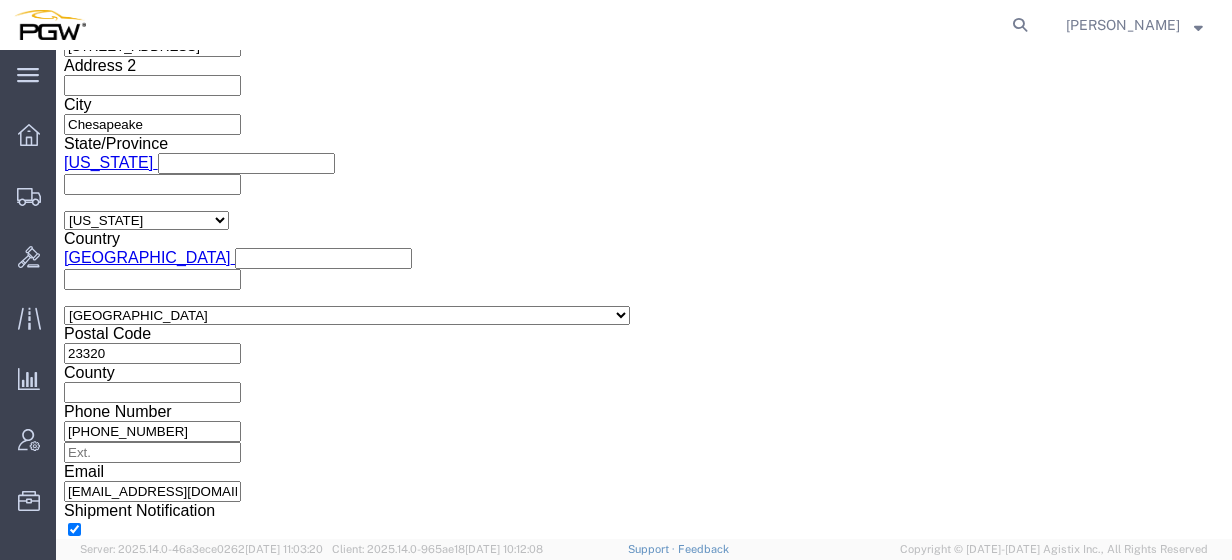 click on "54833650" 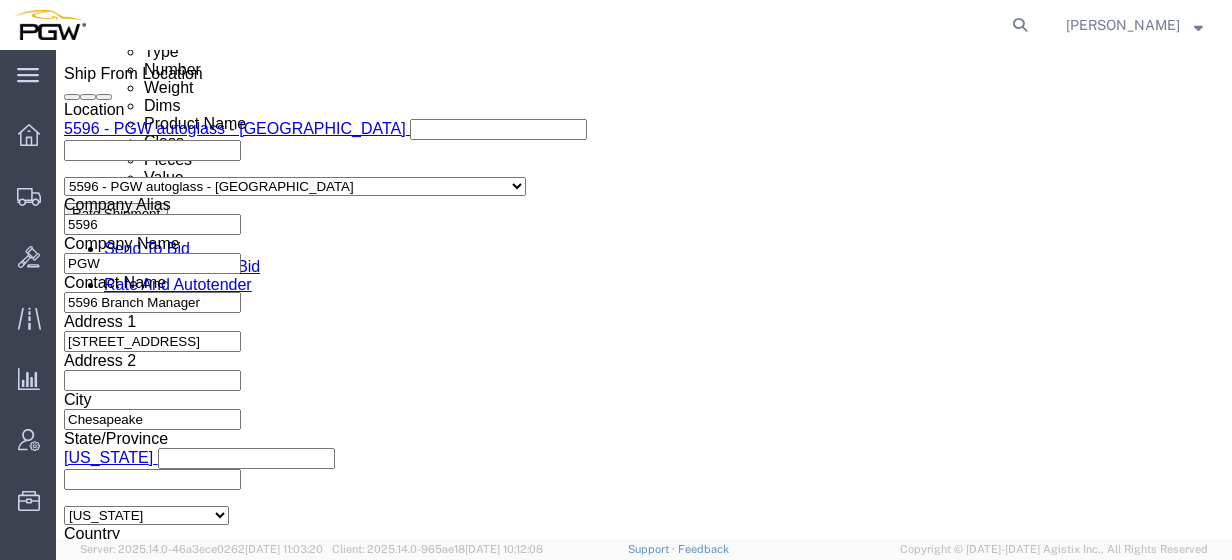 type on "56153143" 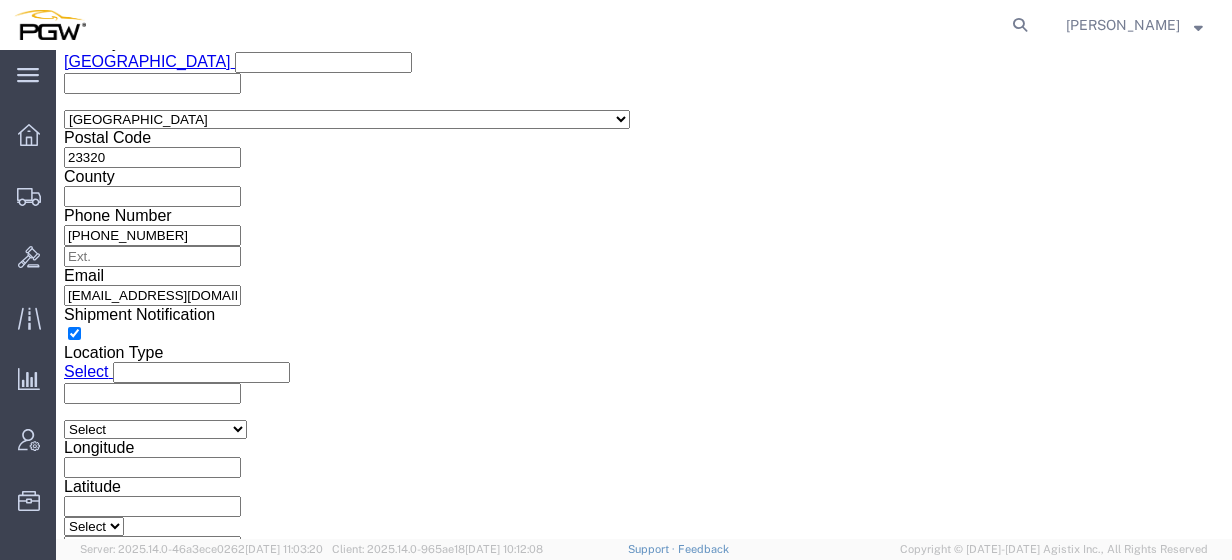 click on "11:54 AM" 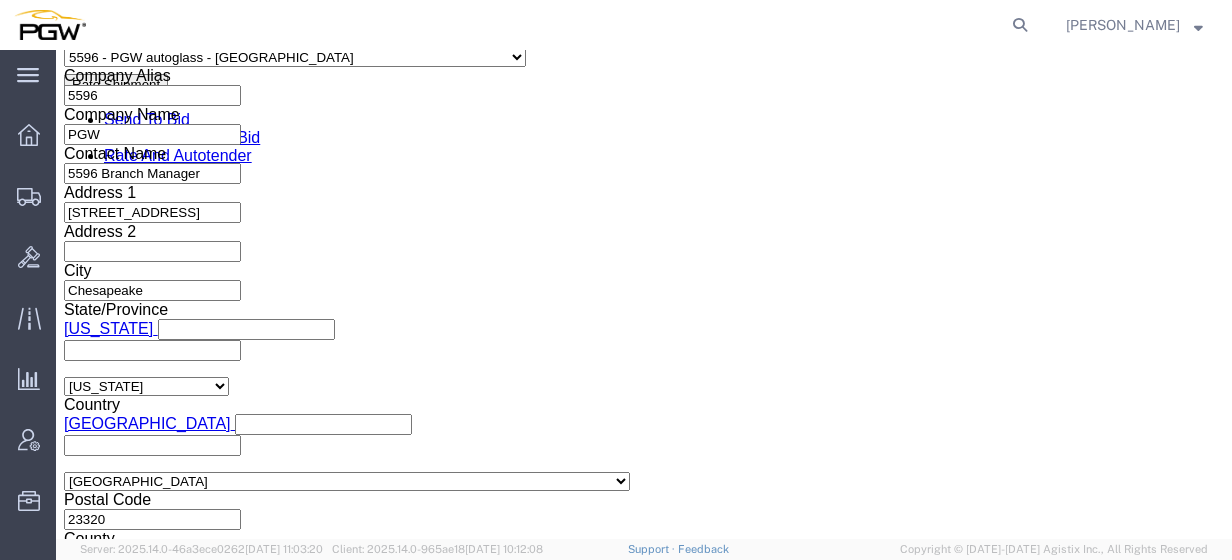 click 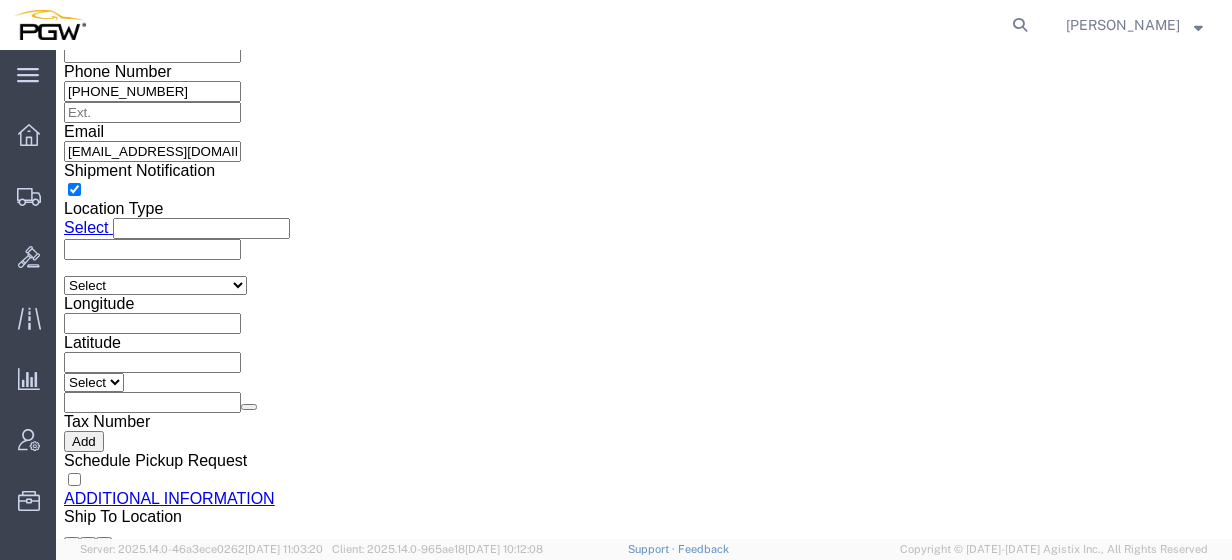 click on "3:00 PM" 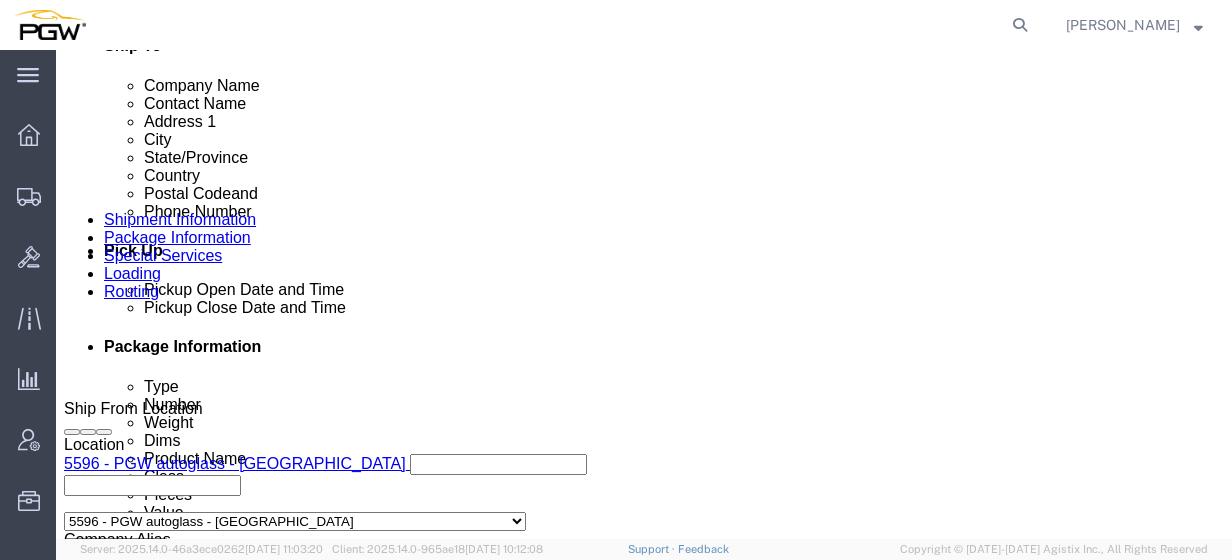 scroll, scrollTop: 728, scrollLeft: 0, axis: vertical 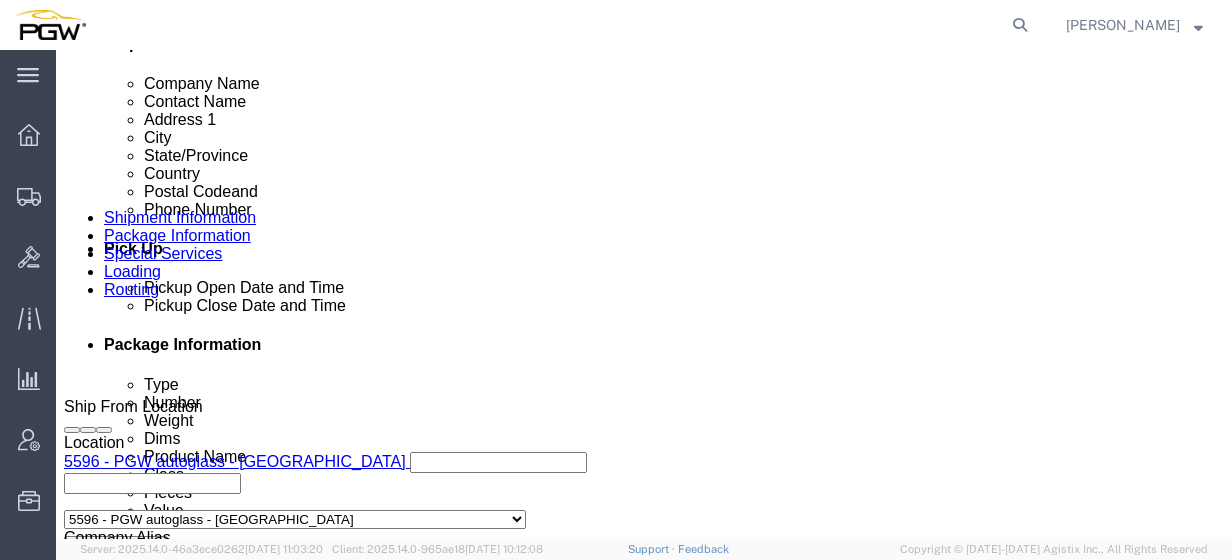 click 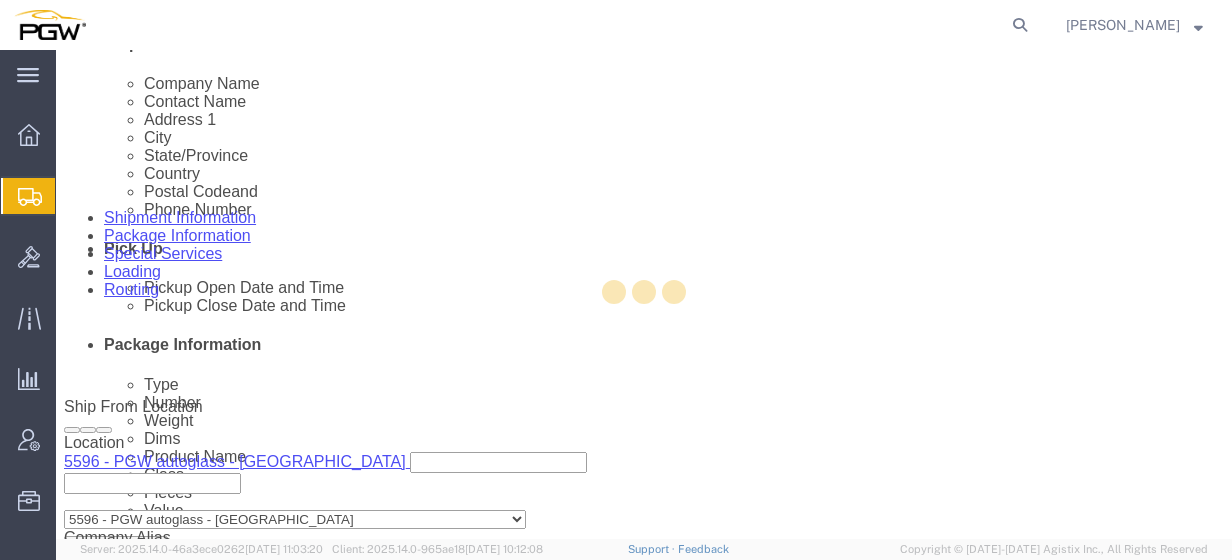 select 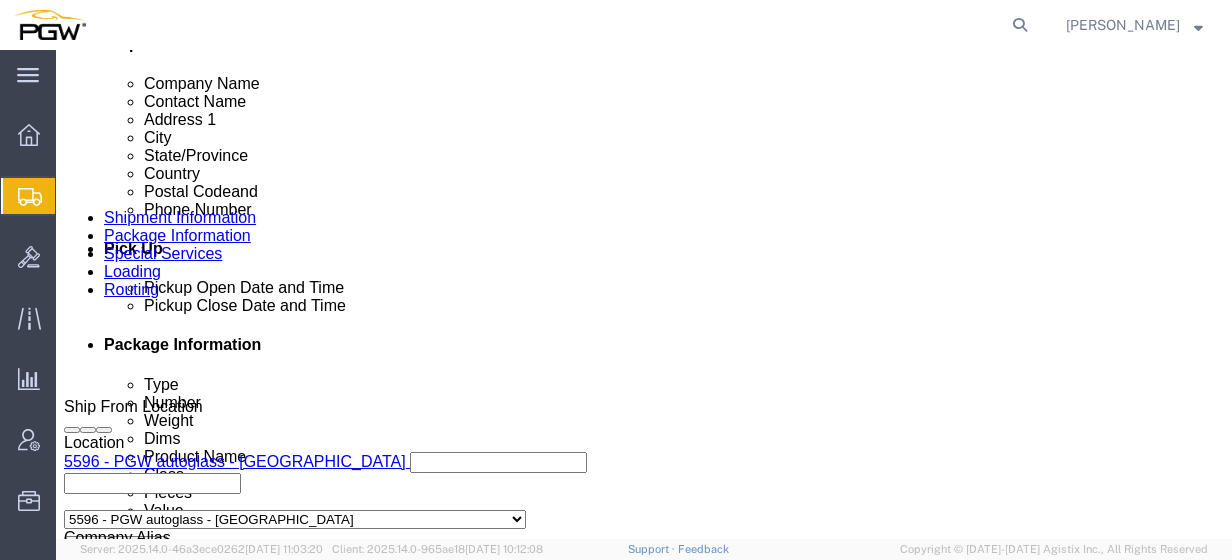 scroll, scrollTop: 176, scrollLeft: 0, axis: vertical 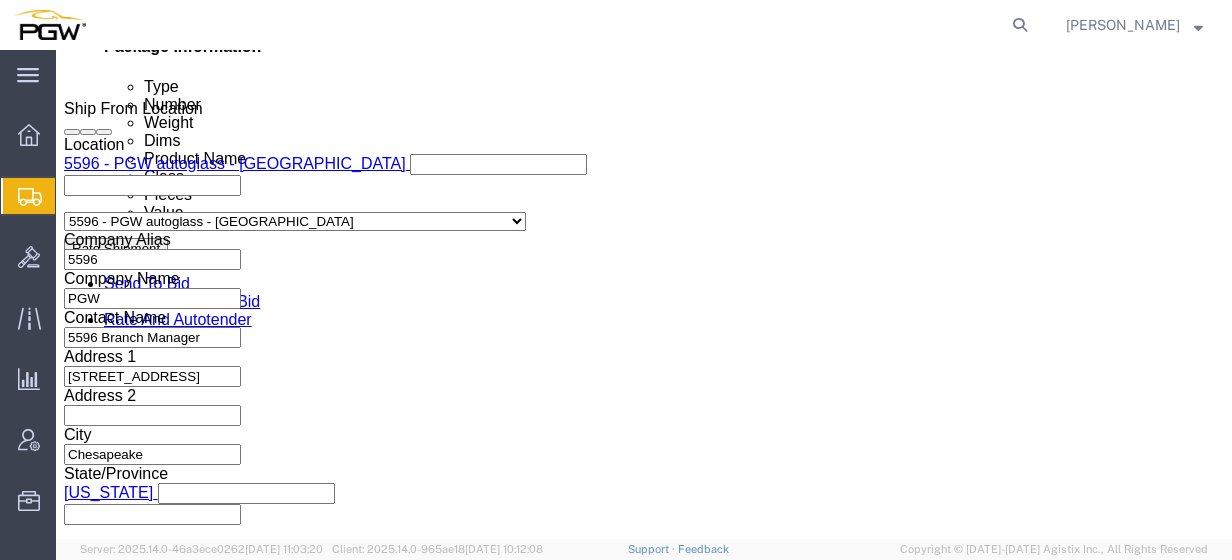 type on "5409" 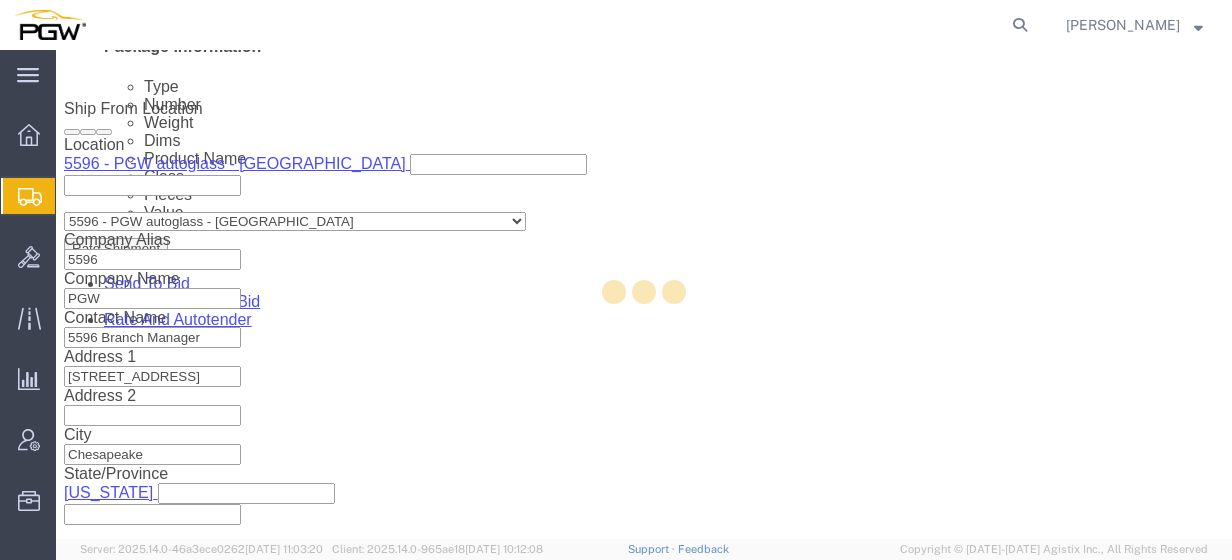 scroll, scrollTop: 0, scrollLeft: 0, axis: both 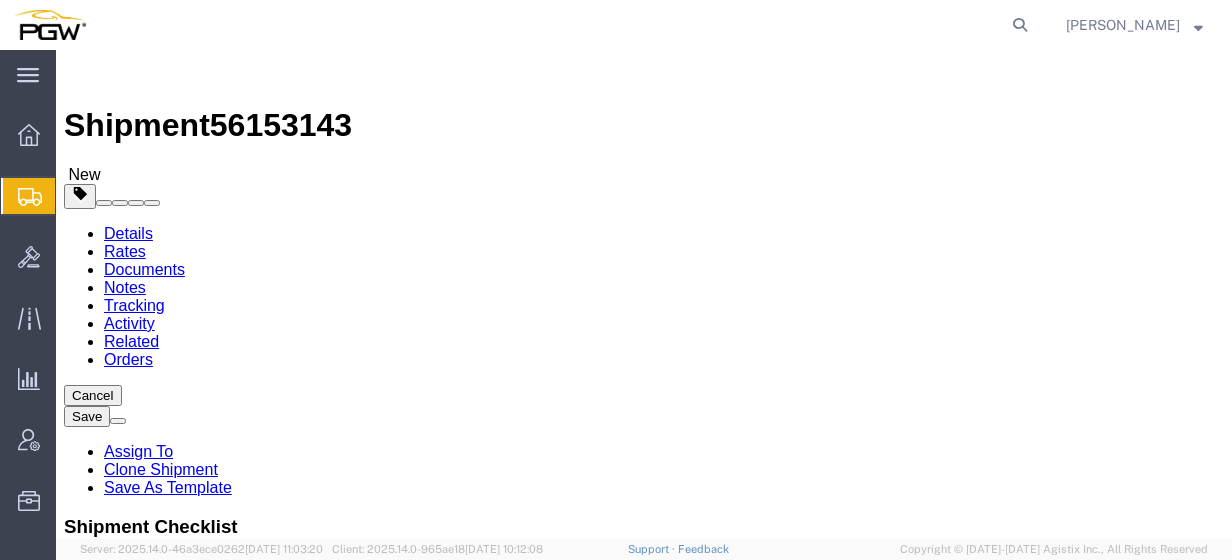 click on "Book Manually" at bounding box center [115, 1066] 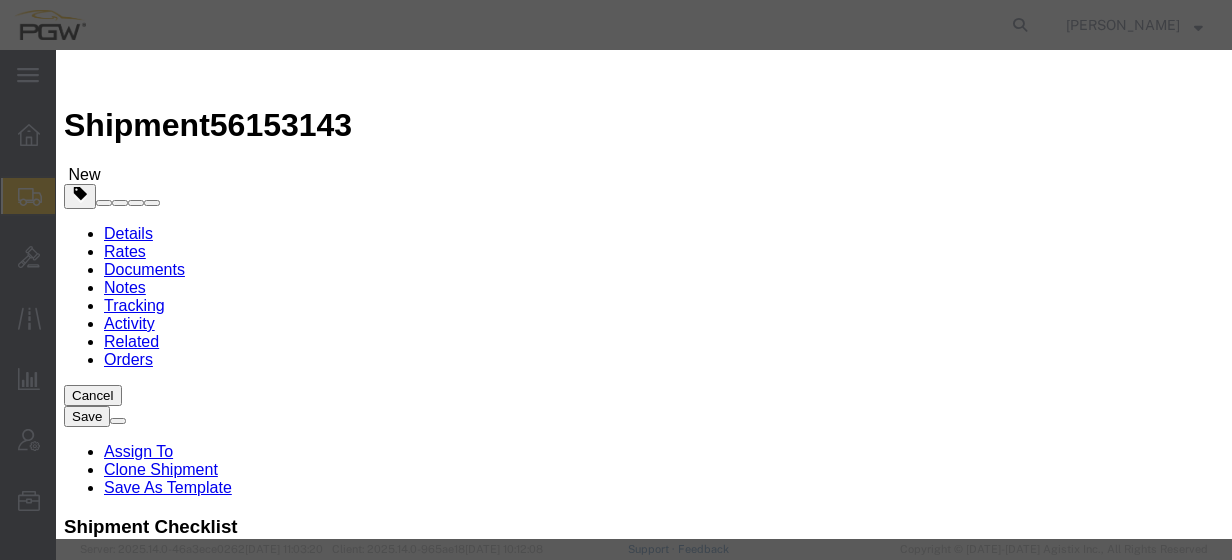 click on "Select Add New Carrier (and default service) A. [PERSON_NAME] Inc ABF Freight System ACME Truck Lines Inc ARL Logistics ATS Logistics Air Land Transport [PERSON_NAME] Company Amazon Logistics Arrive Logistics Avenue Logistics Inc Axle Logistics B & R [PERSON_NAME] Transport LTD Beaver Express Beemac Logistics Bell Logistics Best Dedicated Solutions LLC [PERSON_NAME] Brothers Logistics Bridge Logistics [PERSON_NAME] Hauling & Rigging, Inc. Buck Spot Inc [PERSON_NAME] Trucking [PERSON_NAME] CRST Canadian Freightways Cathay Logistics LLC Central Freight Lines Inc Central Transport International Challenger Logistics International Inc Chariot Logistics Compass Logistics Cornerstone Systems Coyote Logistics Cross Country Freight Solutions Crosscountry Courier Inc DDX Transport DVL Daylight Daylight Transport Dedicated Delivery Professionals Inc Diamond Line Delivery Systems Echo Global Logistics [PERSON_NAME] Express Lines FedEx Freight East FedEx National Flock Freight Freight Saver General Transportation Globaltranz Grimshaw Trucking Hub Group OTR" at bounding box center [260, 1190] 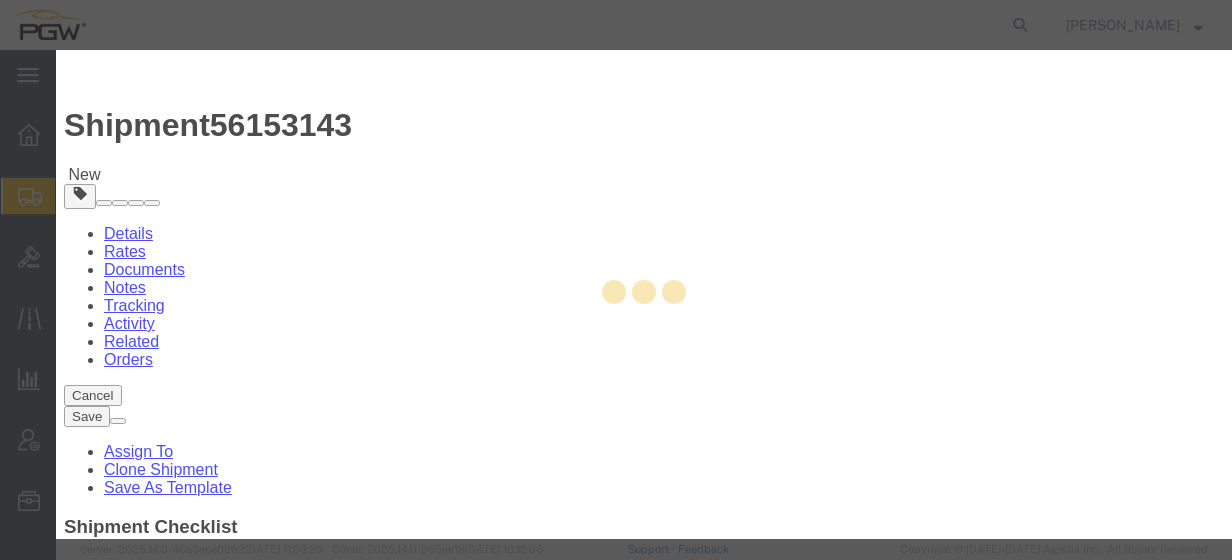 type on "[PERSON_NAME]" 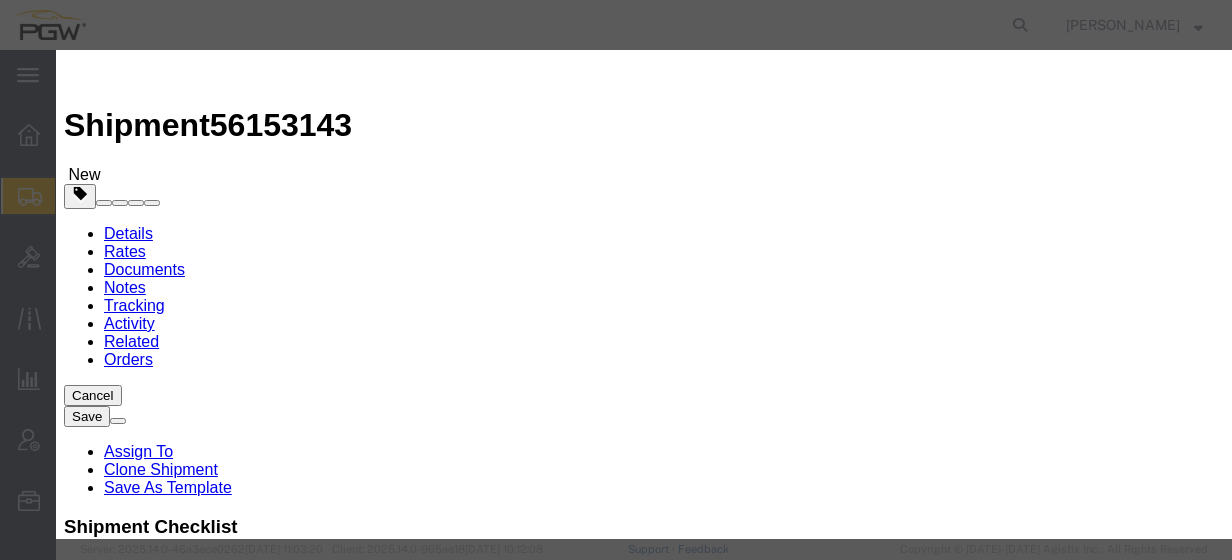 click at bounding box center [168, 3461] 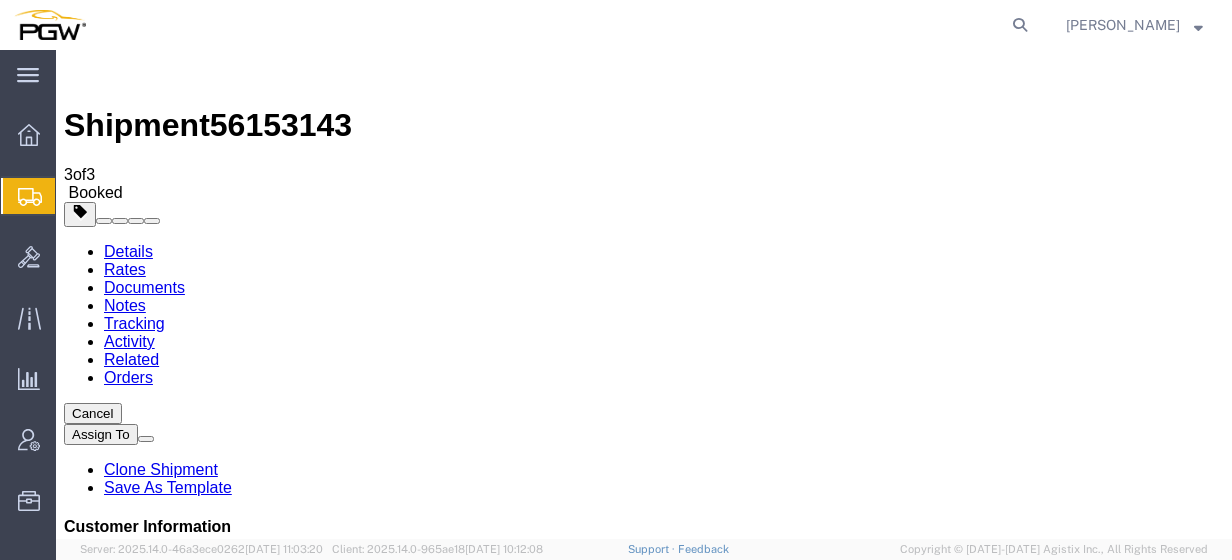 click on "56153143" at bounding box center [281, 125] 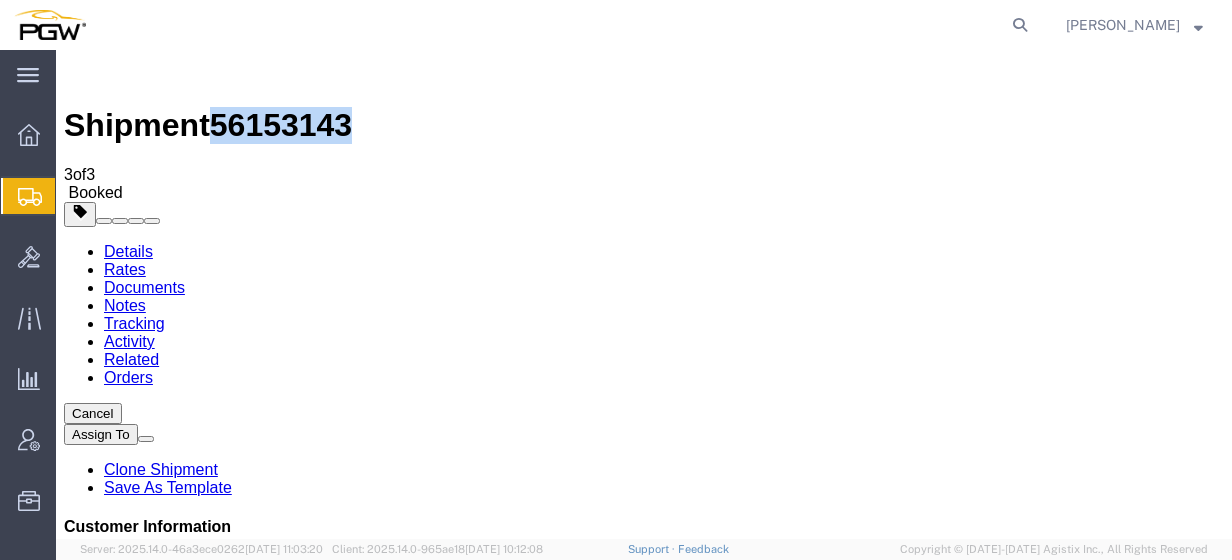 click on "56153143" at bounding box center (281, 125) 